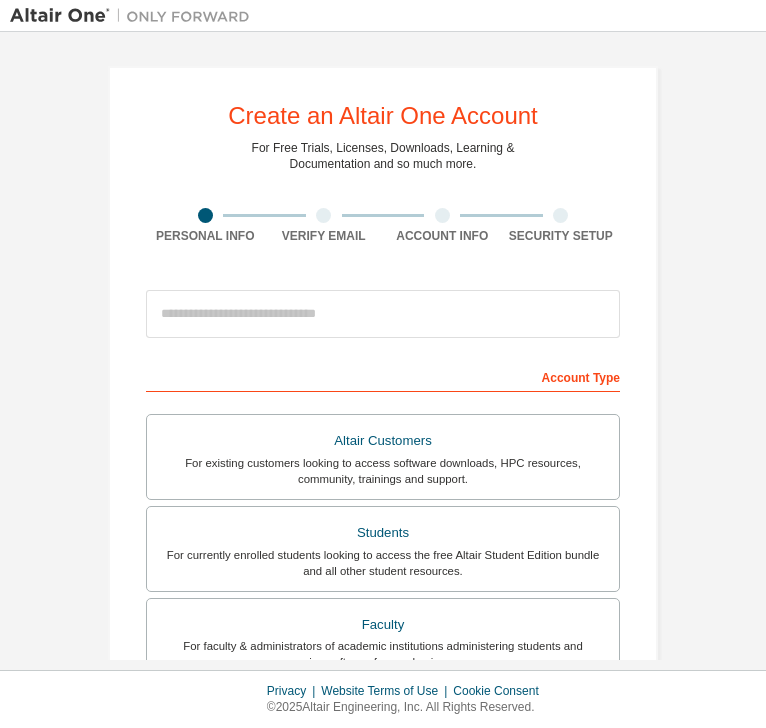 scroll, scrollTop: 0, scrollLeft: 0, axis: both 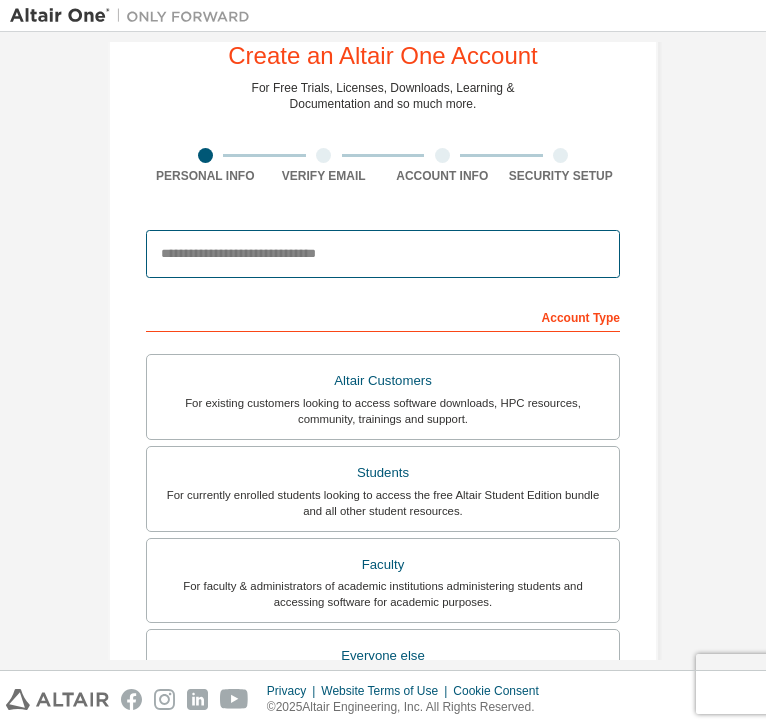 click at bounding box center [383, 254] 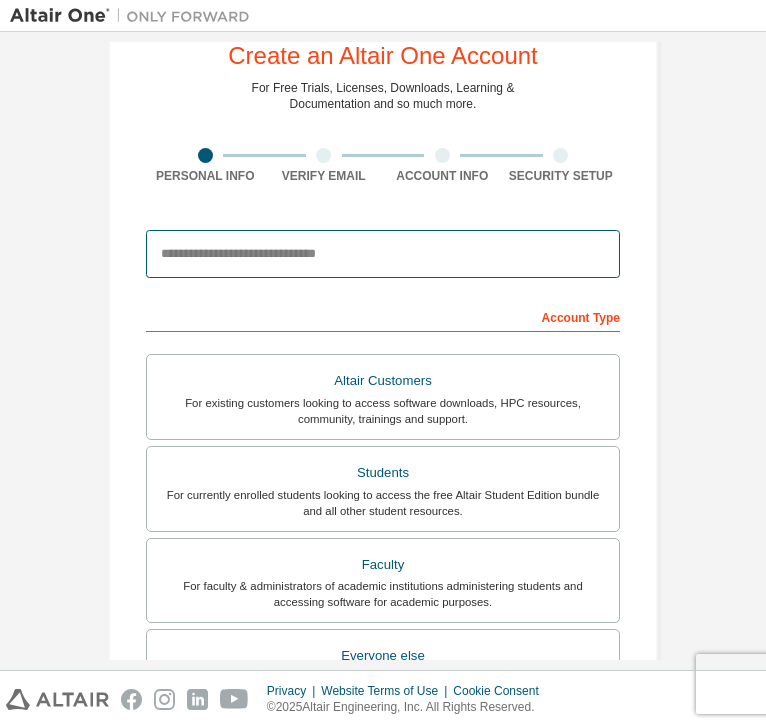 type on "**********" 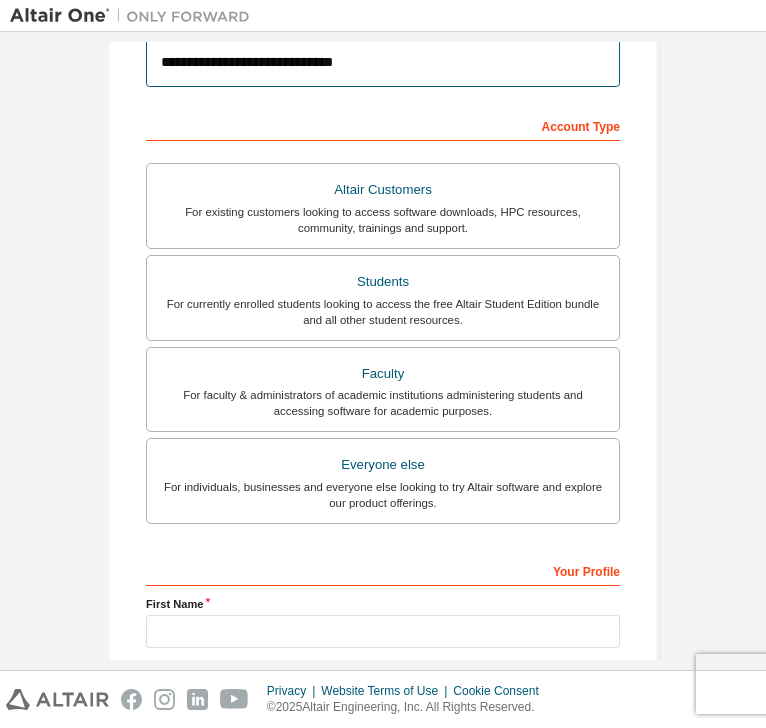 scroll, scrollTop: 260, scrollLeft: 0, axis: vertical 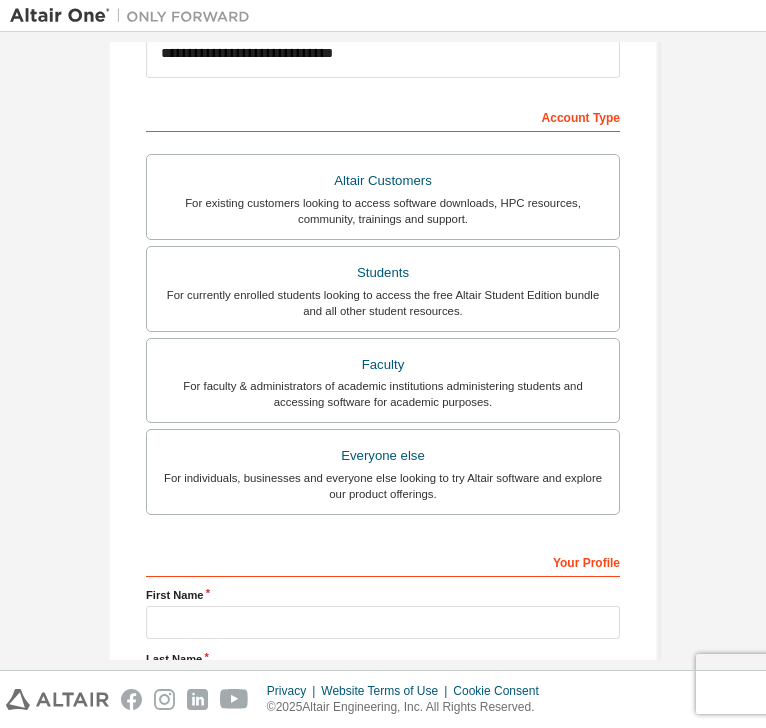 click on "For currently enrolled students looking to access the free Altair Student Edition bundle and all other student resources." at bounding box center [383, 303] 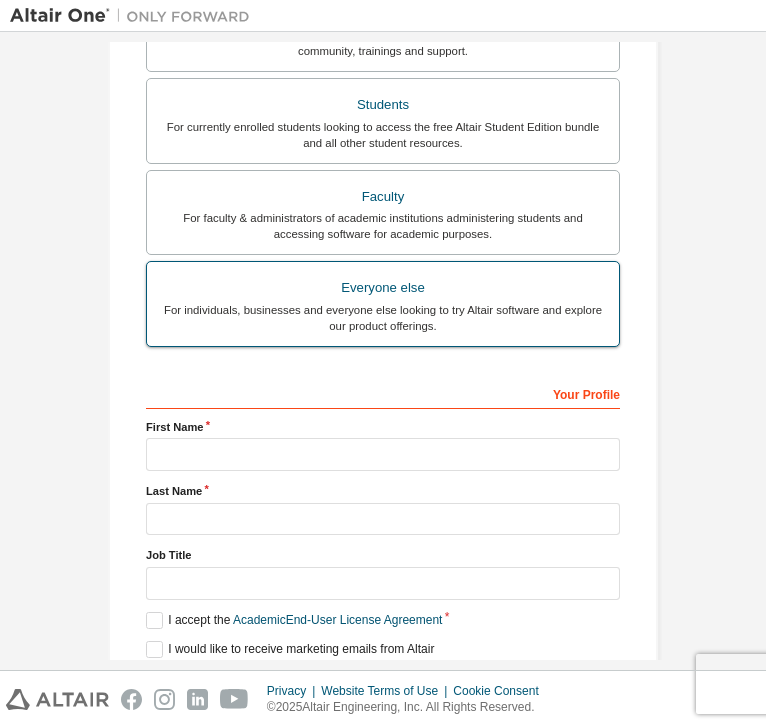 scroll, scrollTop: 432, scrollLeft: 0, axis: vertical 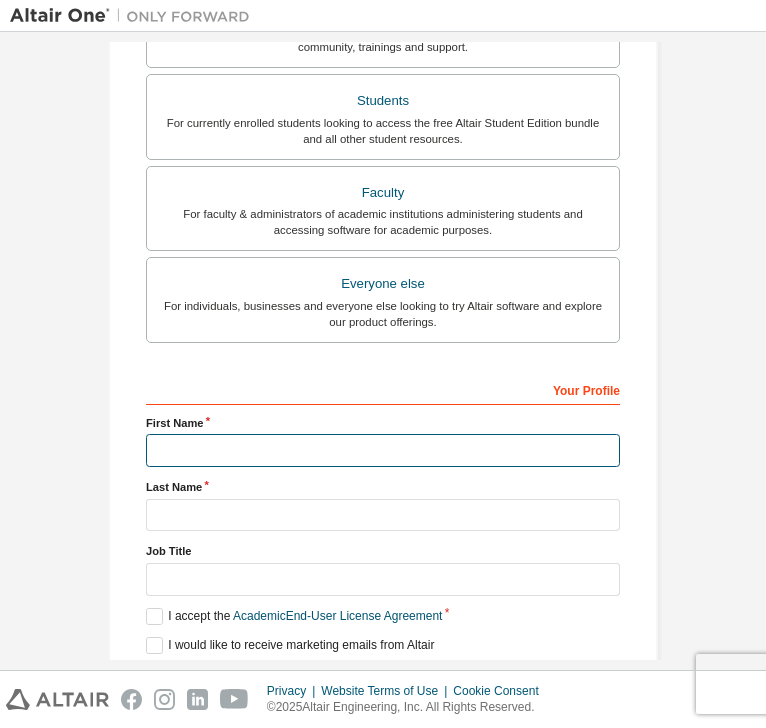 click at bounding box center [383, 450] 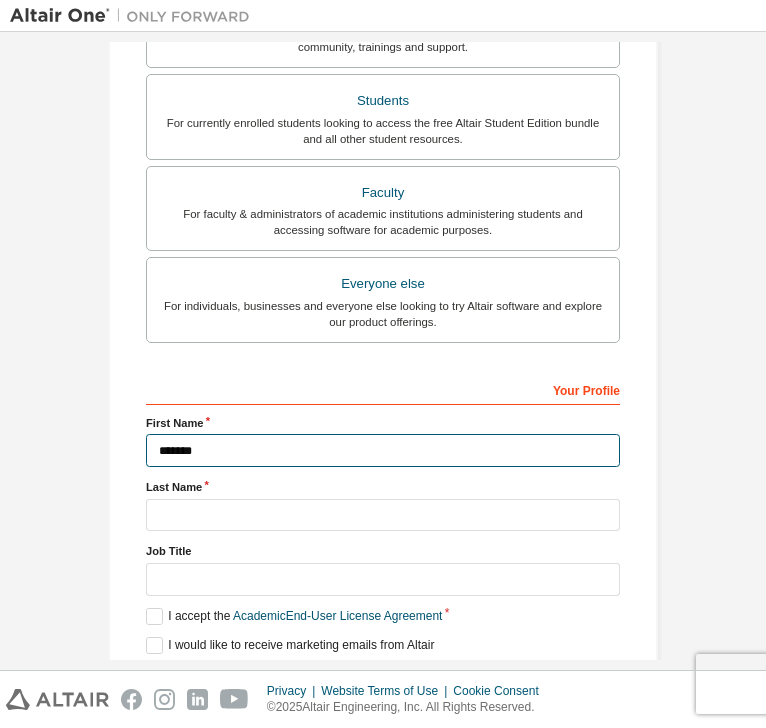 type on "*******" 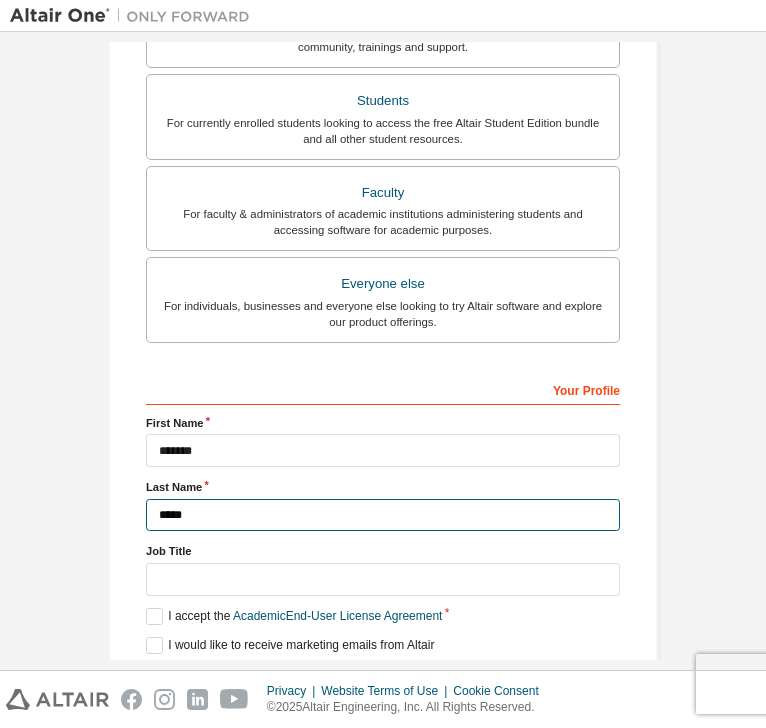type on "*****" 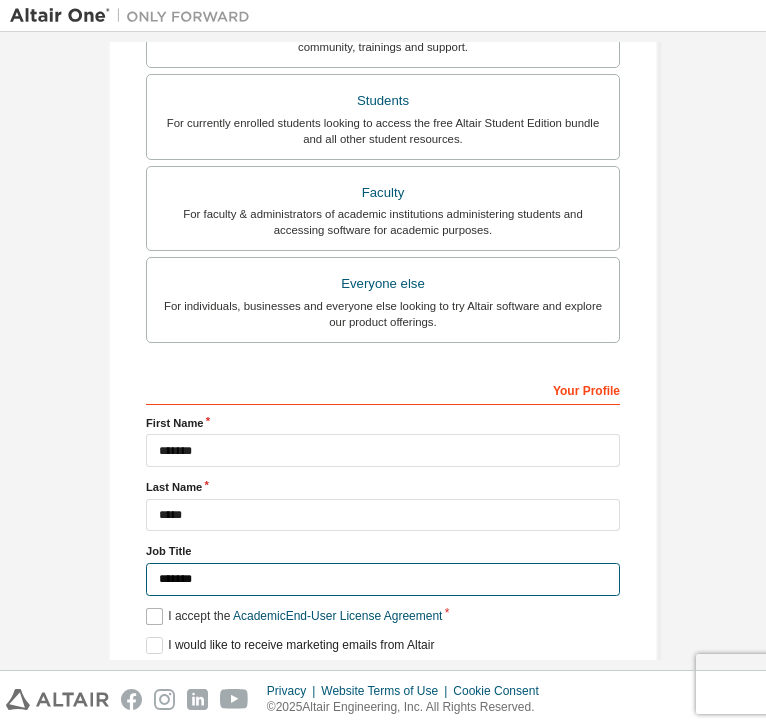 type on "*******" 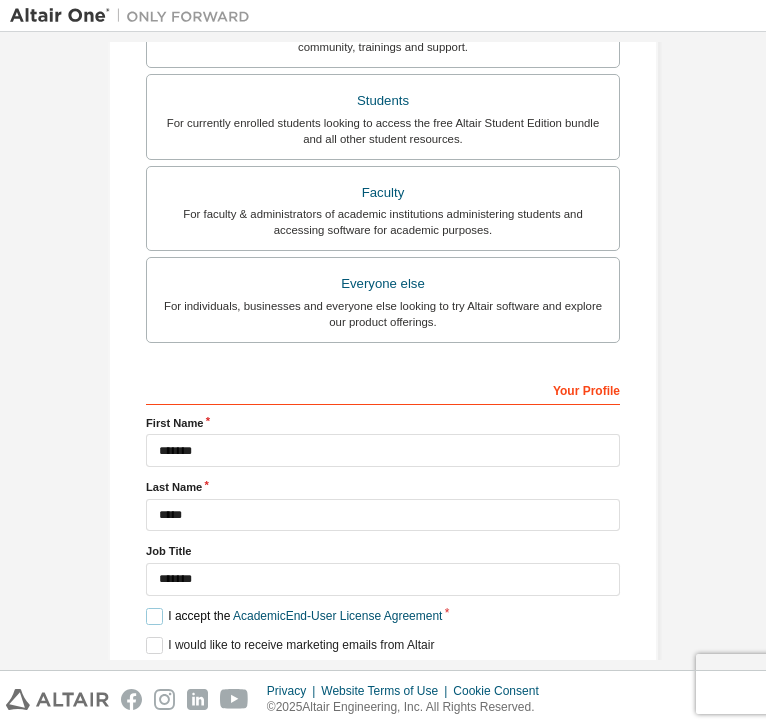 click on "I accept the   Academic   End-User License Agreement" at bounding box center (294, 616) 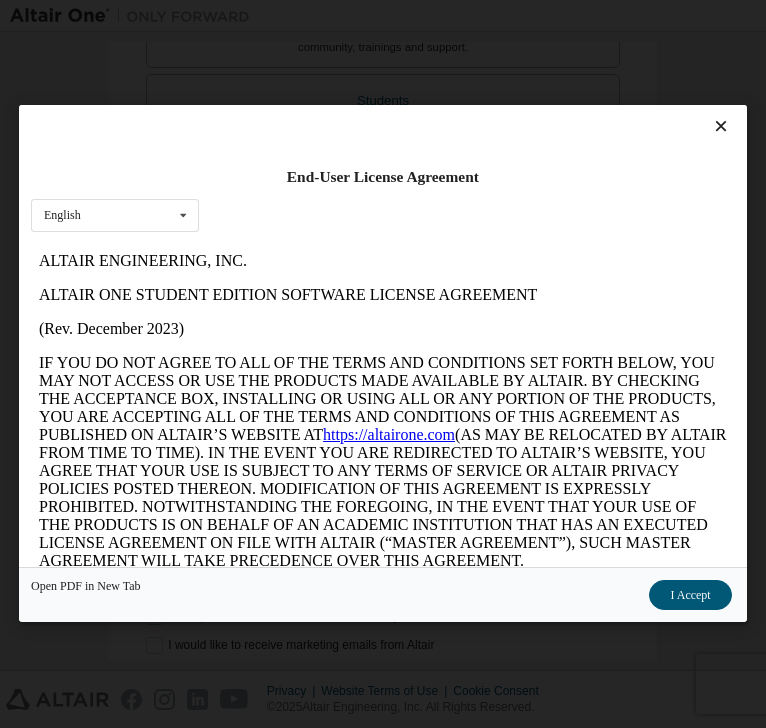 scroll, scrollTop: 0, scrollLeft: 0, axis: both 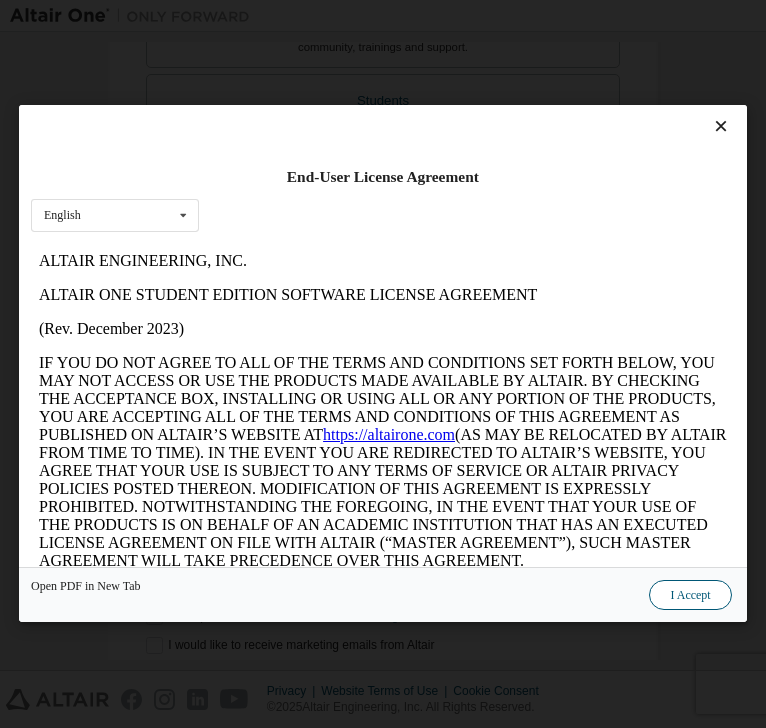 click on "I Accept" at bounding box center [691, 596] 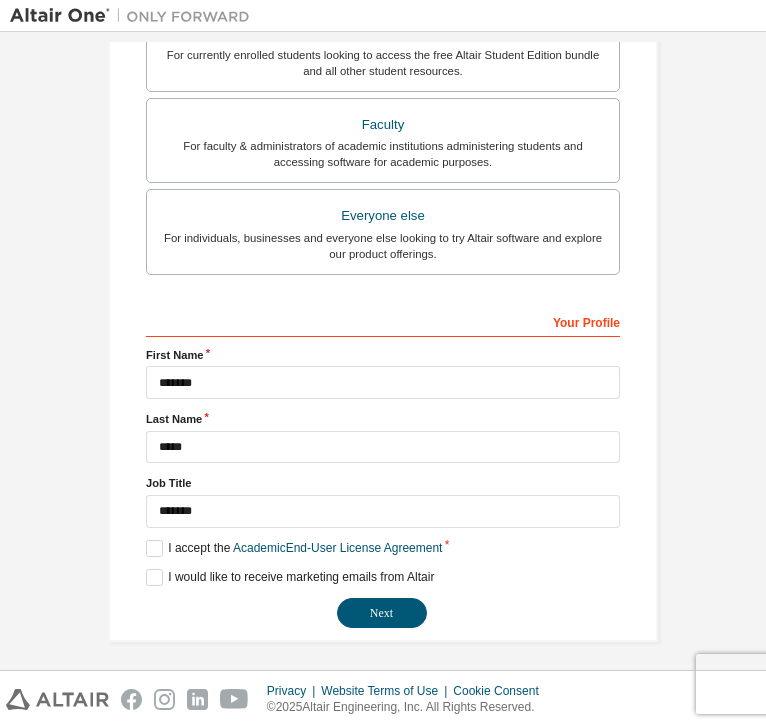 scroll, scrollTop: 502, scrollLeft: 0, axis: vertical 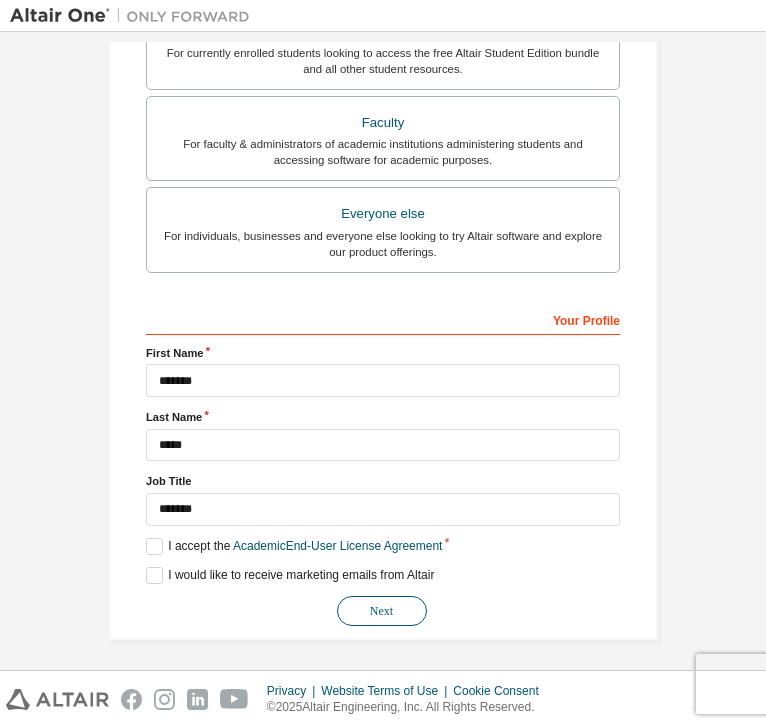 click on "Next" at bounding box center (382, 611) 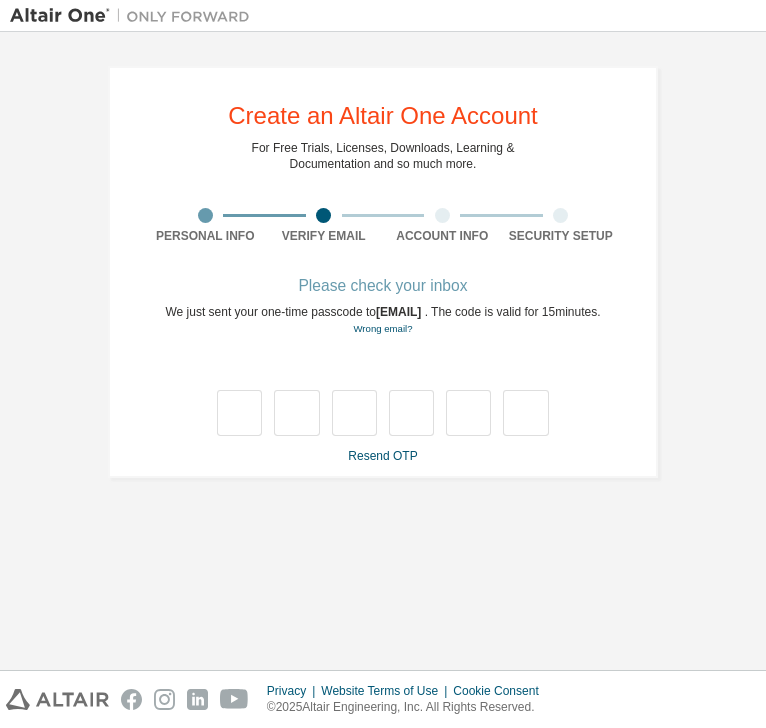 scroll, scrollTop: 0, scrollLeft: 0, axis: both 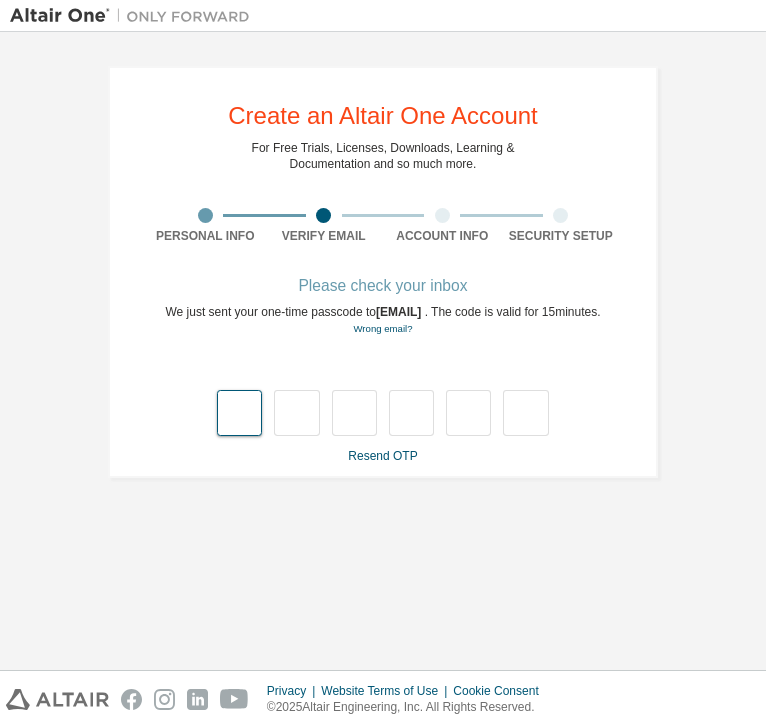 type on "*" 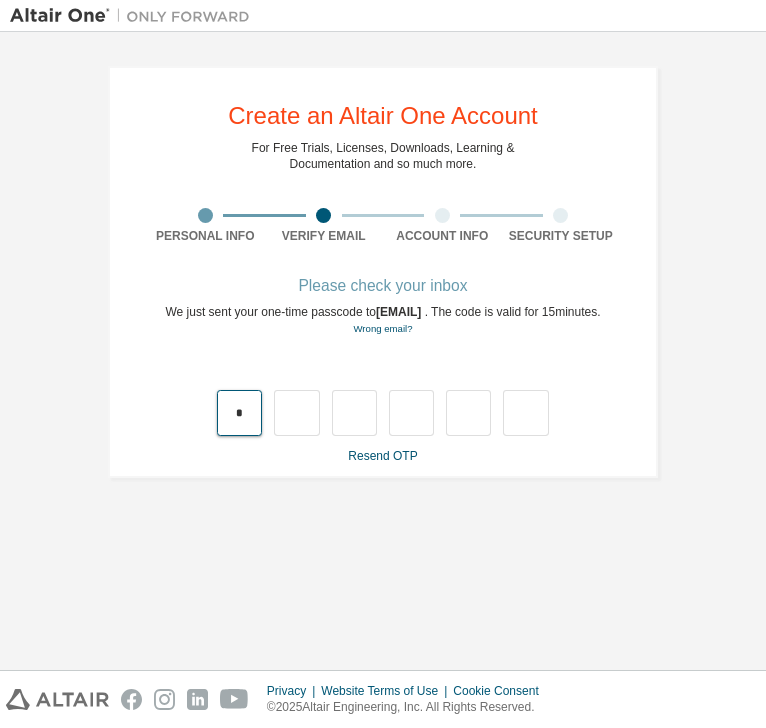 click on "*" at bounding box center (239, 413) 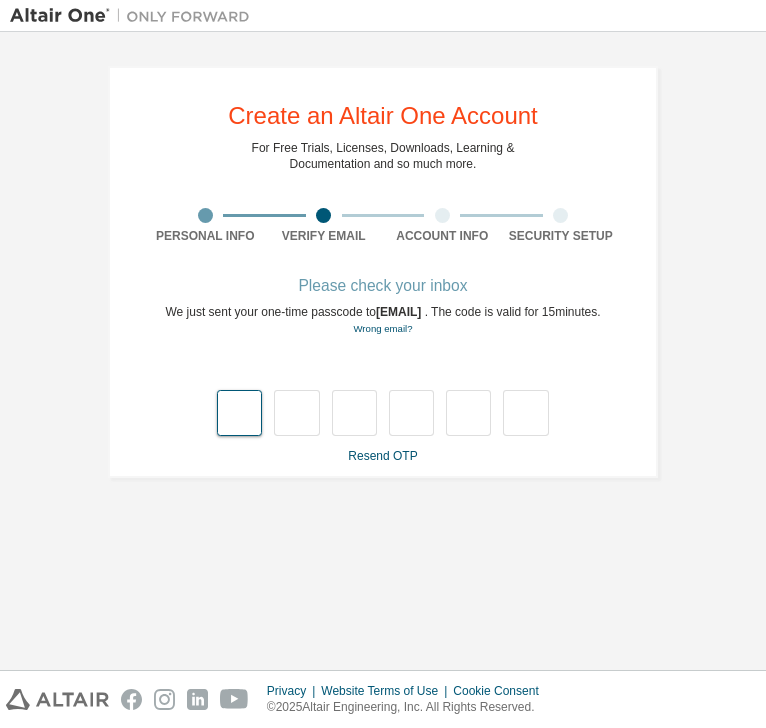 type on "*" 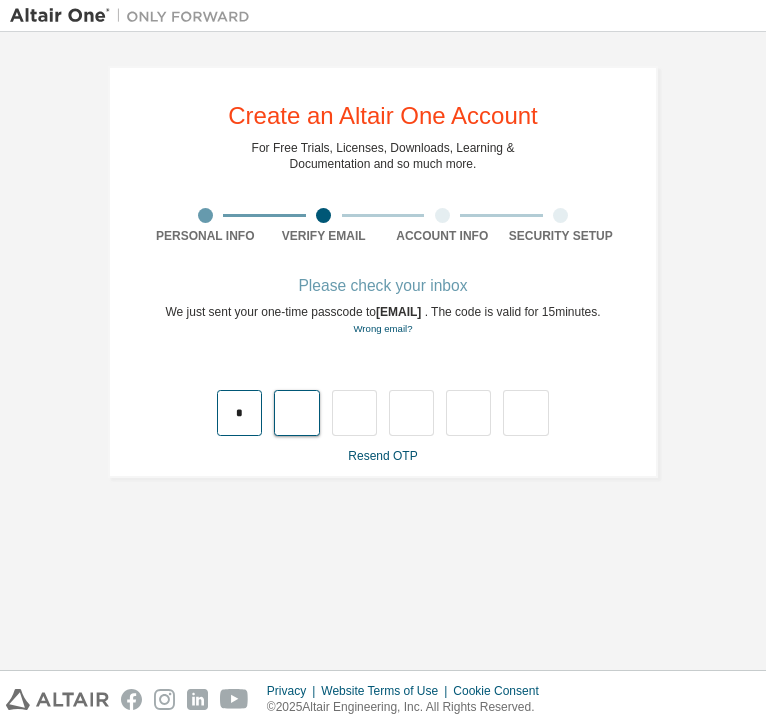 type on "*" 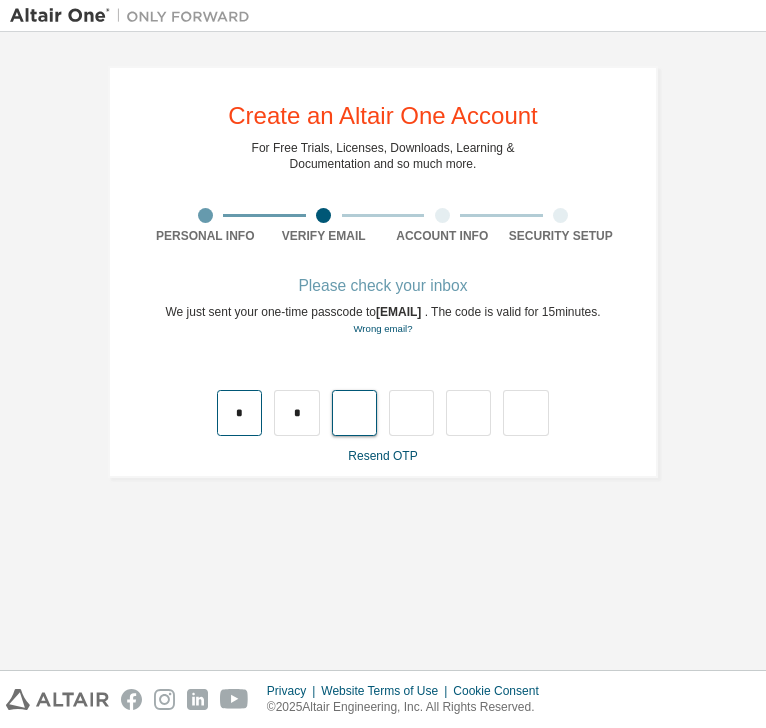 type on "*" 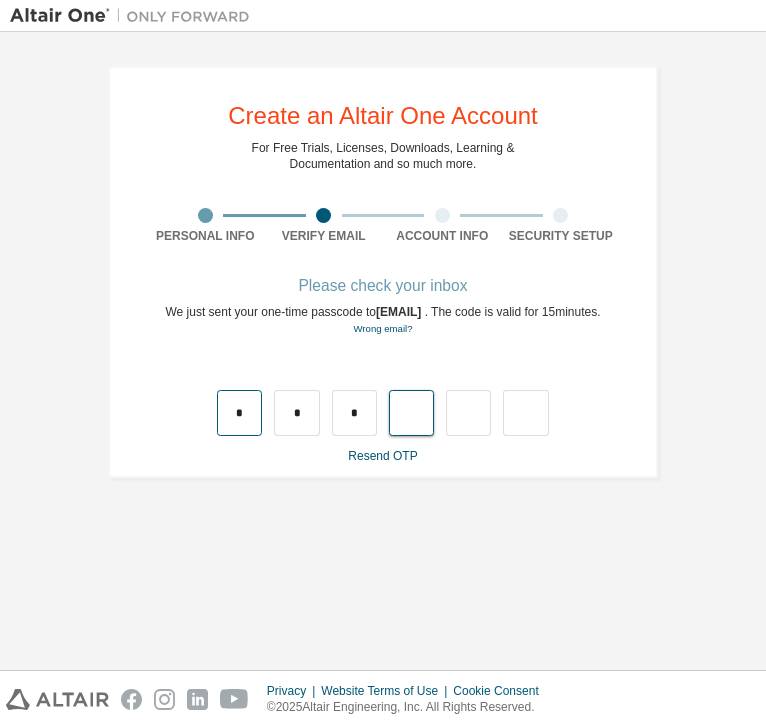 type on "*" 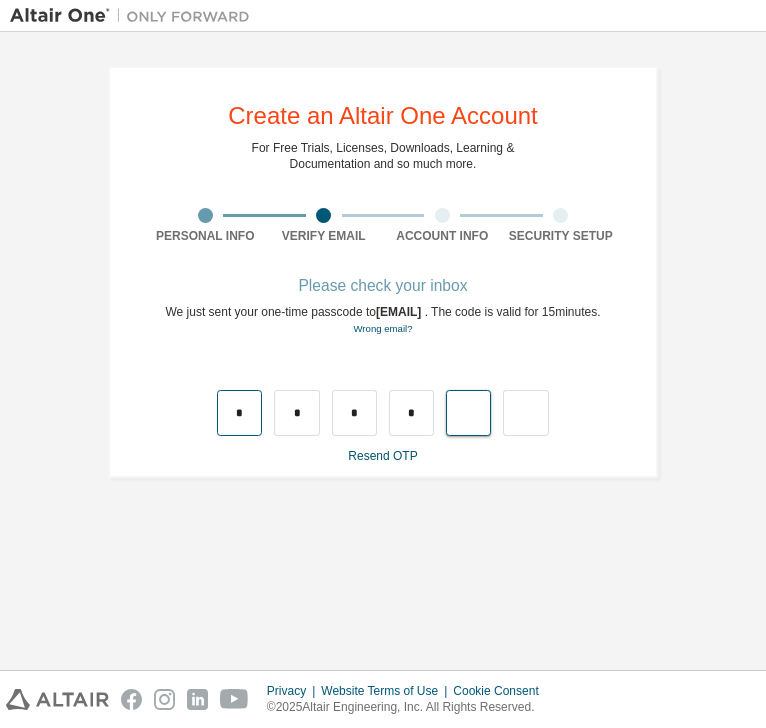 type on "*" 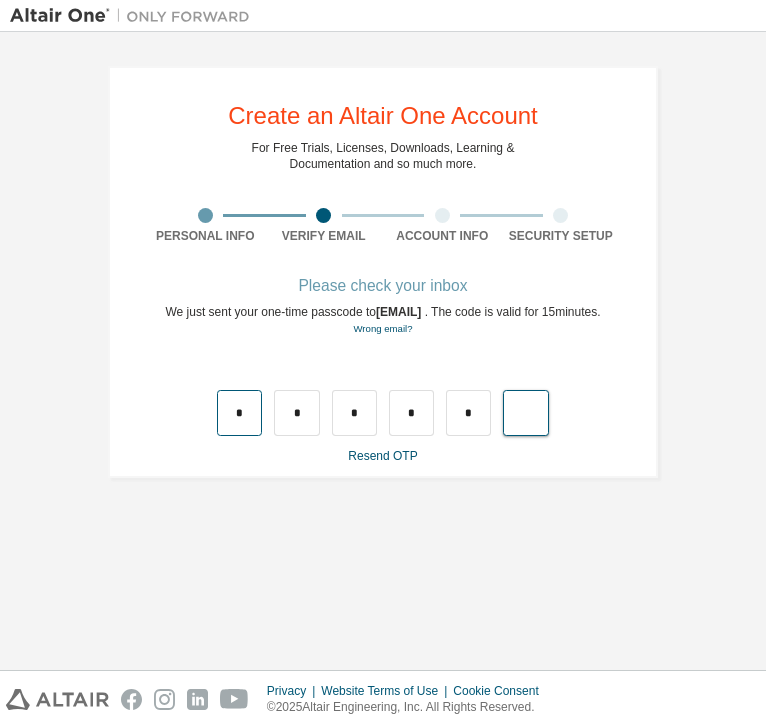 type on "*" 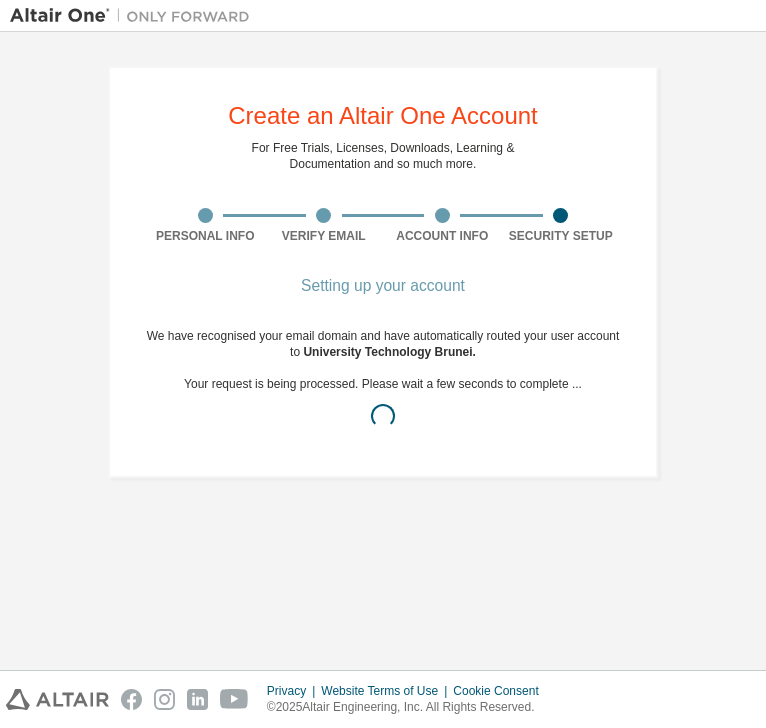 click at bounding box center [383, 416] 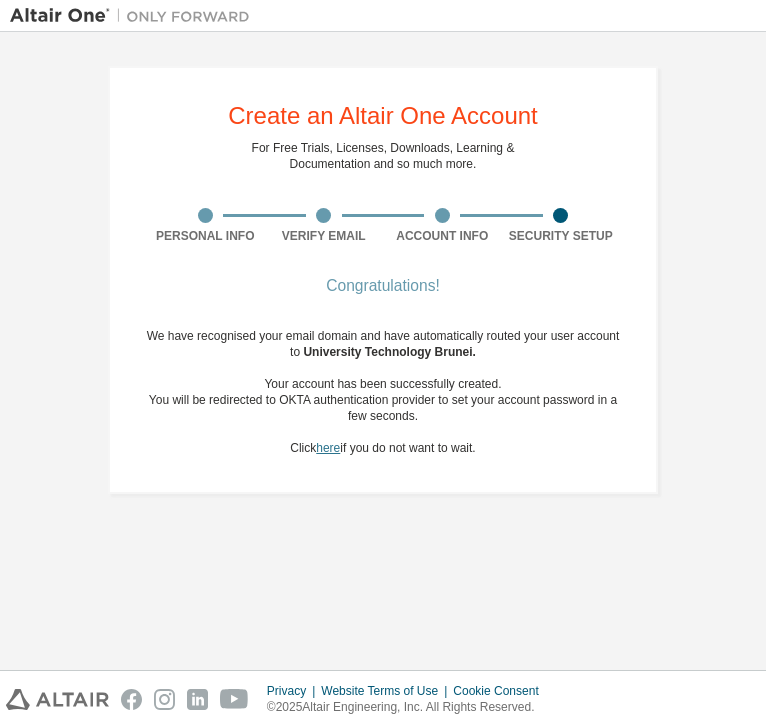 click on "here" at bounding box center (328, 448) 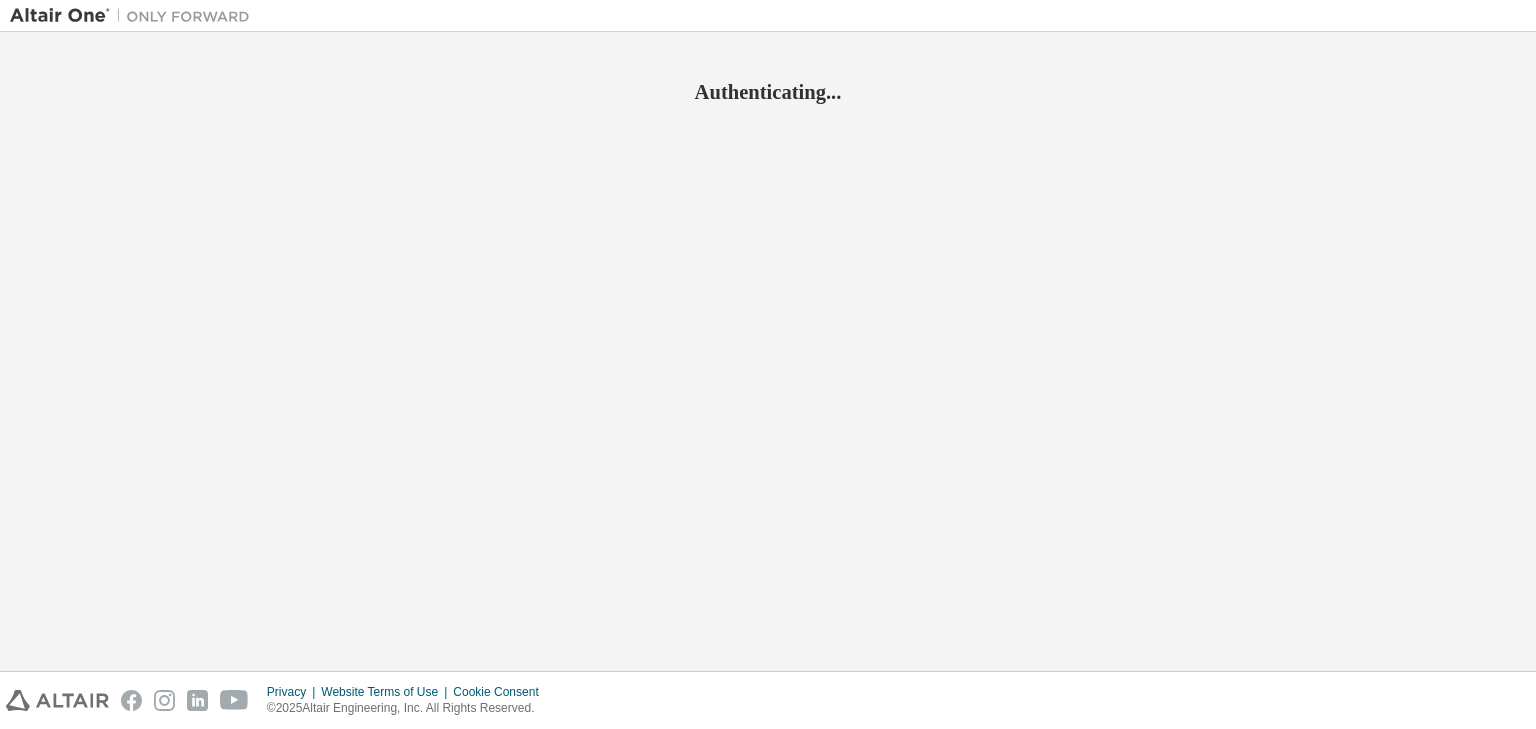 scroll, scrollTop: 0, scrollLeft: 0, axis: both 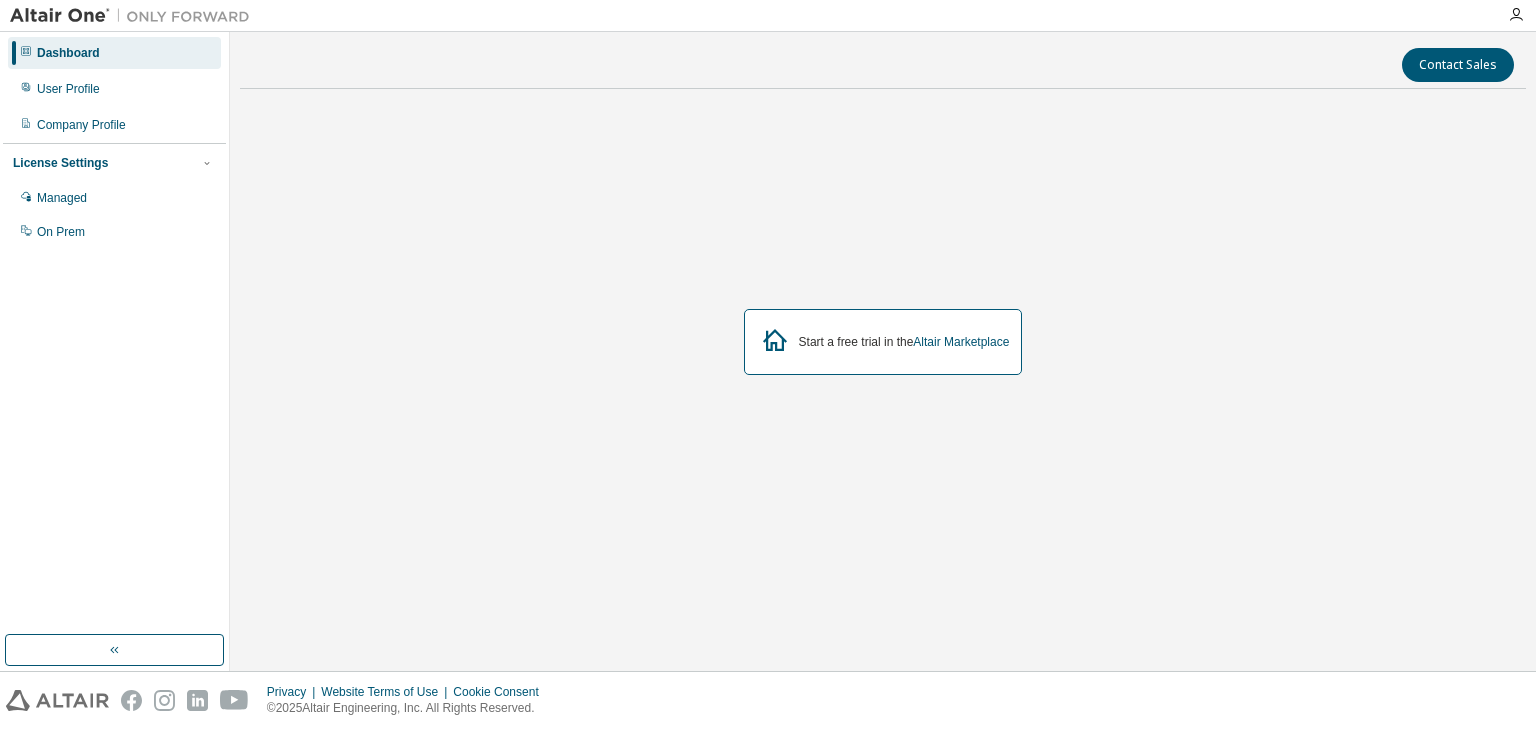 click on "Start a free trial in the  Altair Marketplace" at bounding box center (904, 342) 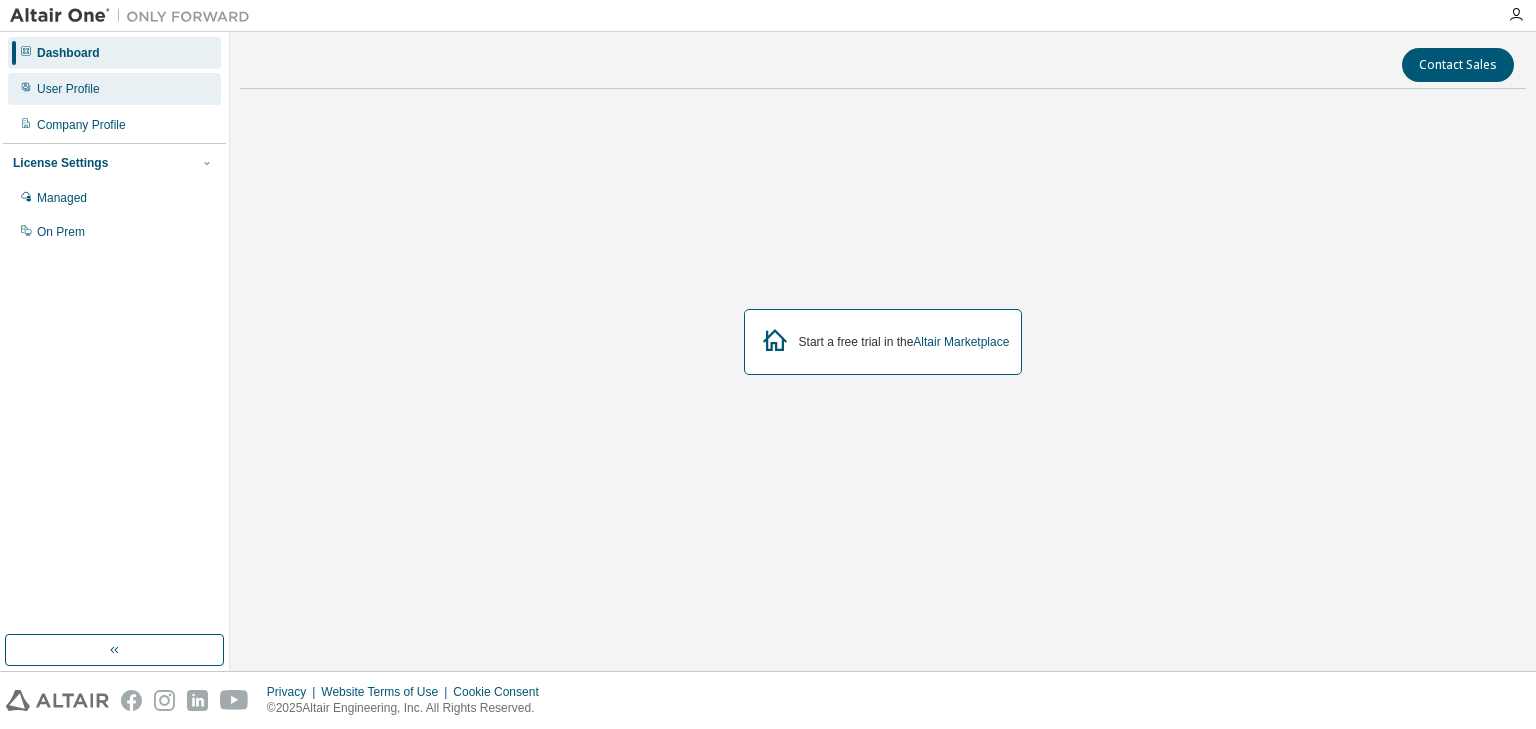 click on "User Profile" at bounding box center [114, 89] 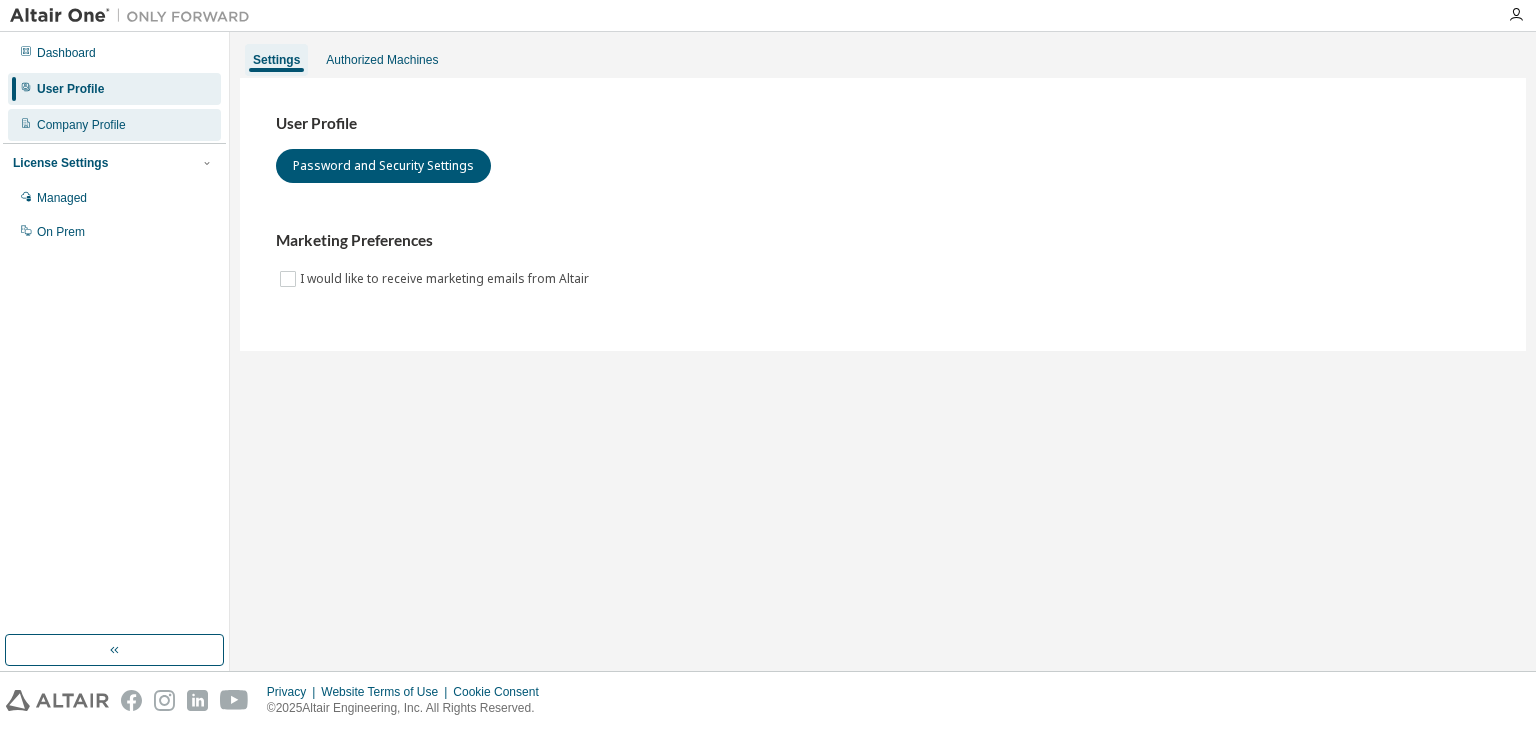 click on "Company Profile" at bounding box center [114, 125] 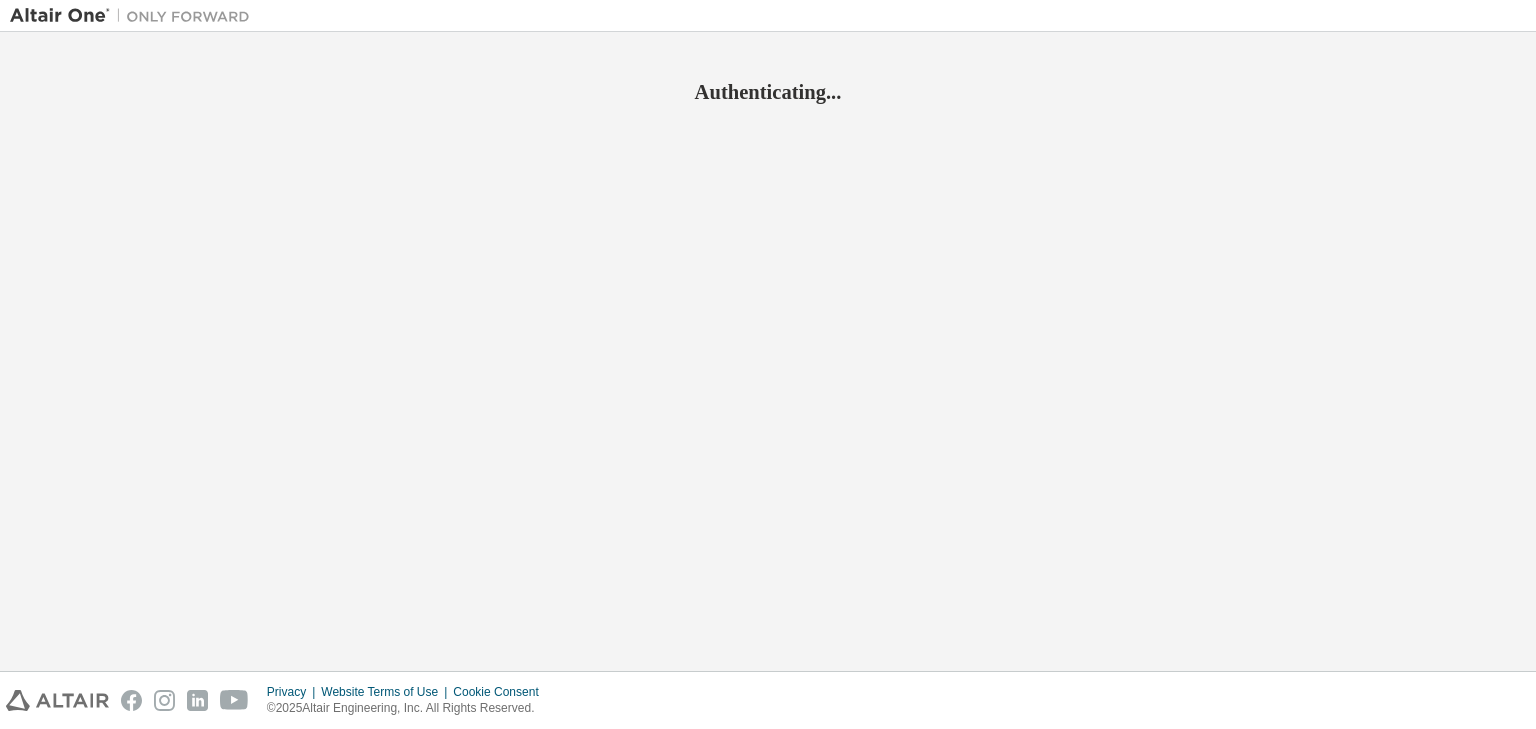 scroll, scrollTop: 0, scrollLeft: 0, axis: both 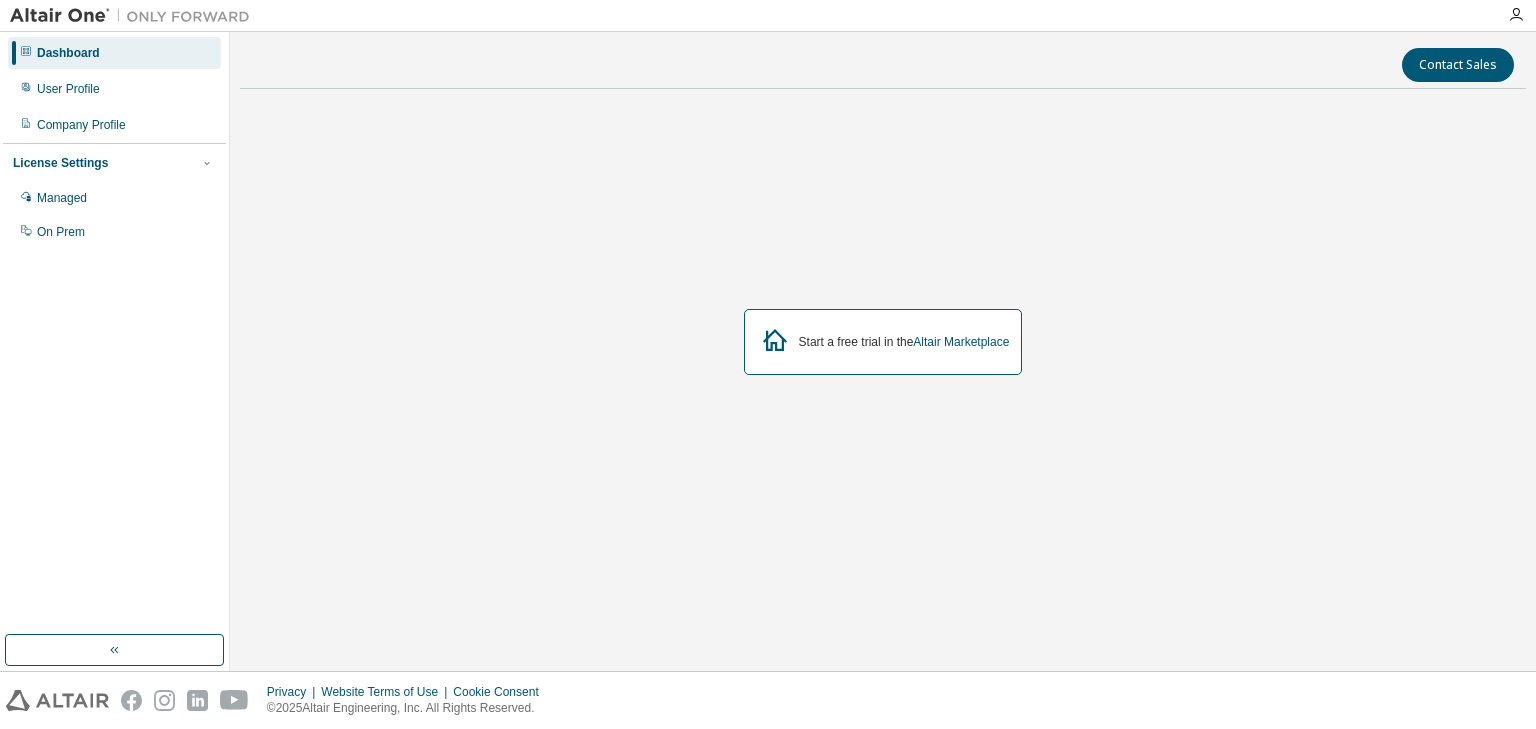 click on "Start a free trial in the  Altair Marketplace" at bounding box center (883, 342) 